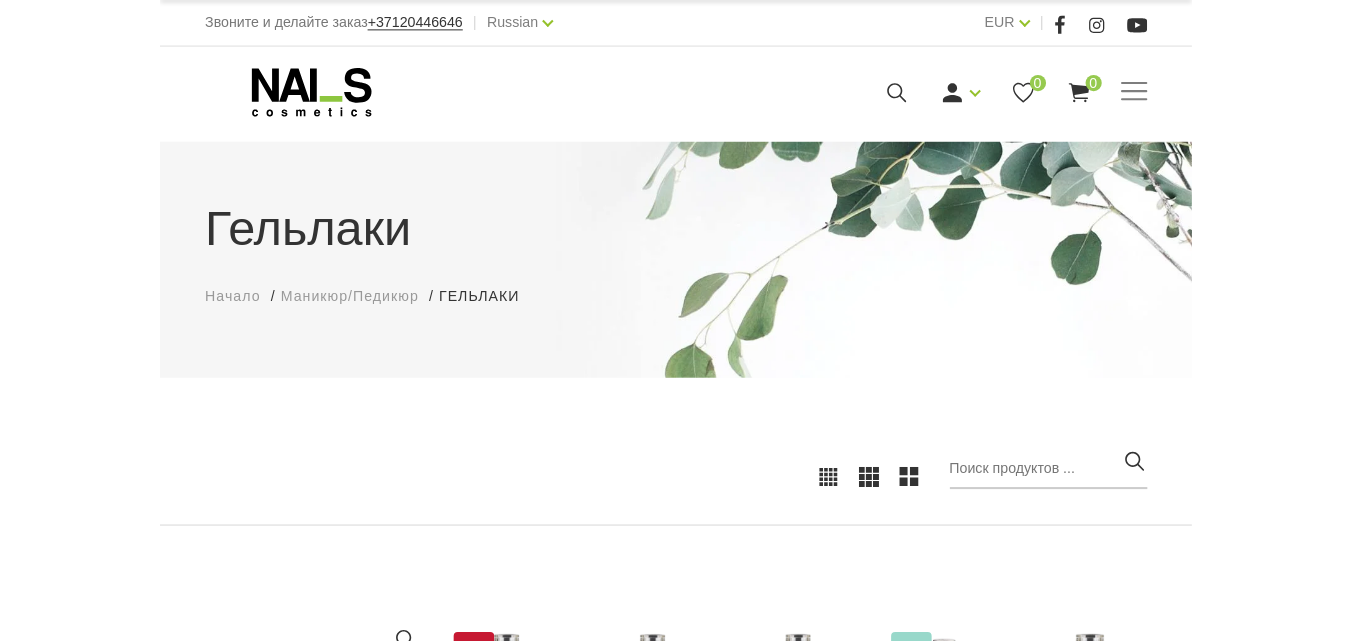 scroll, scrollTop: 0, scrollLeft: 0, axis: both 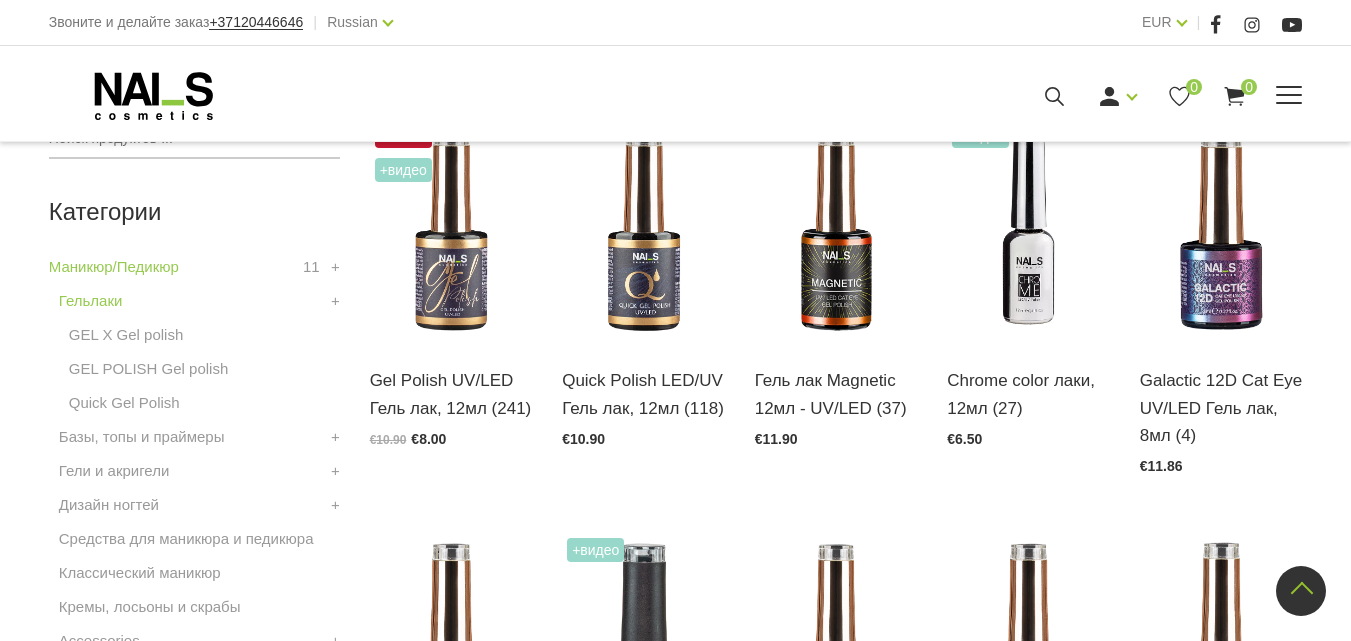 click 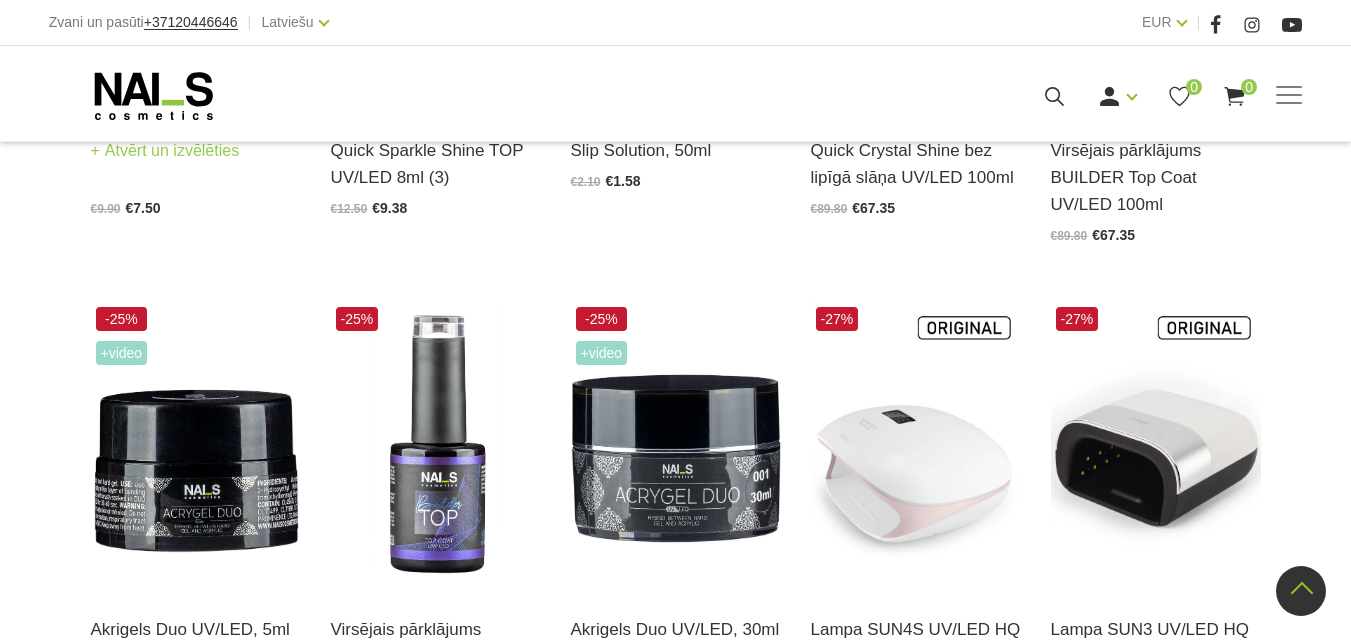 scroll, scrollTop: 415, scrollLeft: 0, axis: vertical 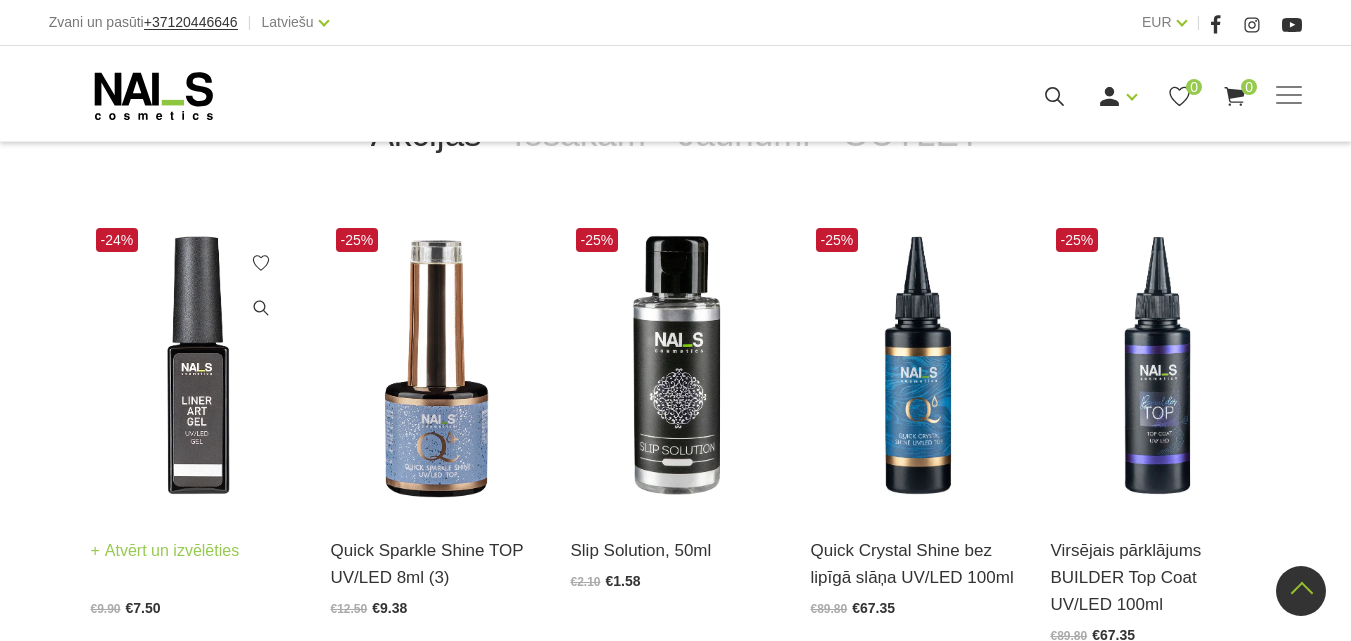 click at bounding box center [196, 367] 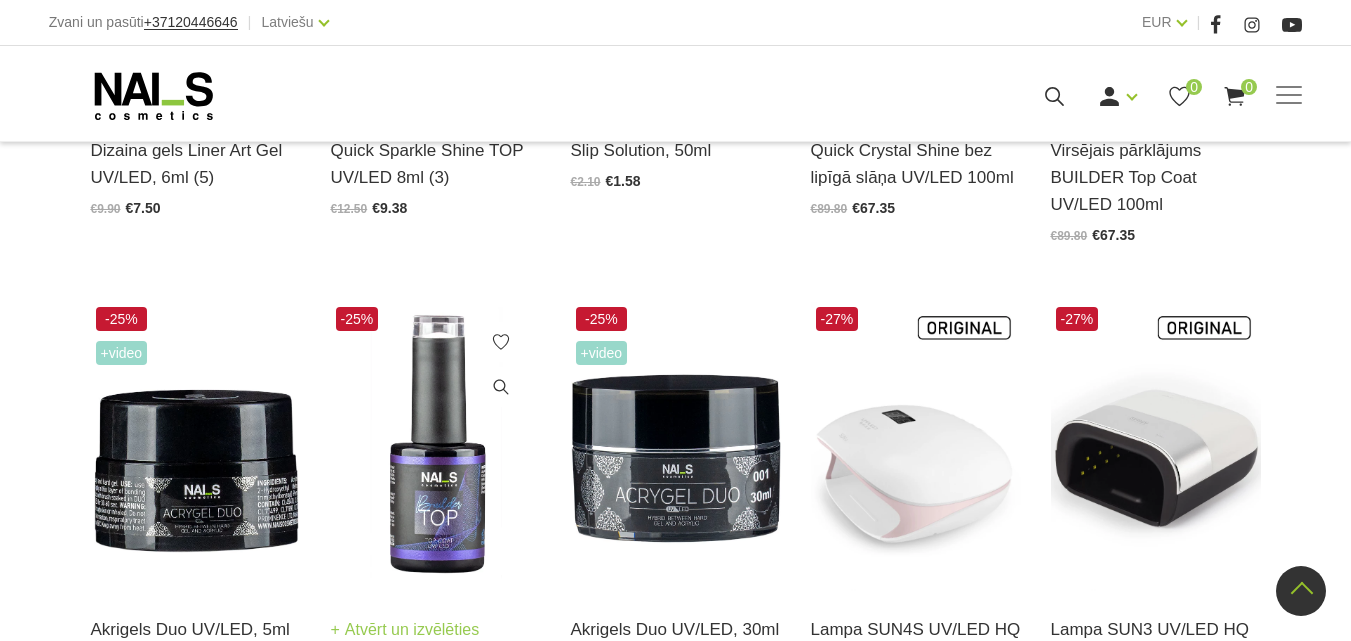 scroll, scrollTop: 1115, scrollLeft: 0, axis: vertical 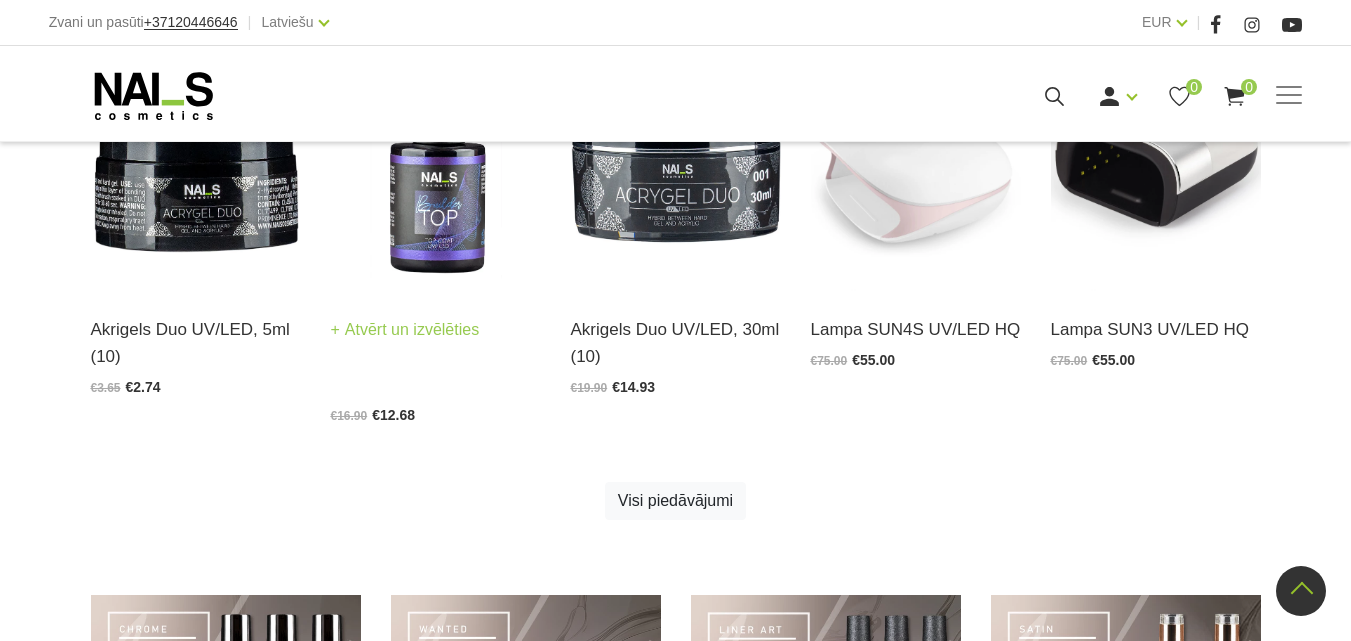 click on "Virsējais pārklājums BUILDER Top Coat UV/LED  15ml" at bounding box center [436, 308] 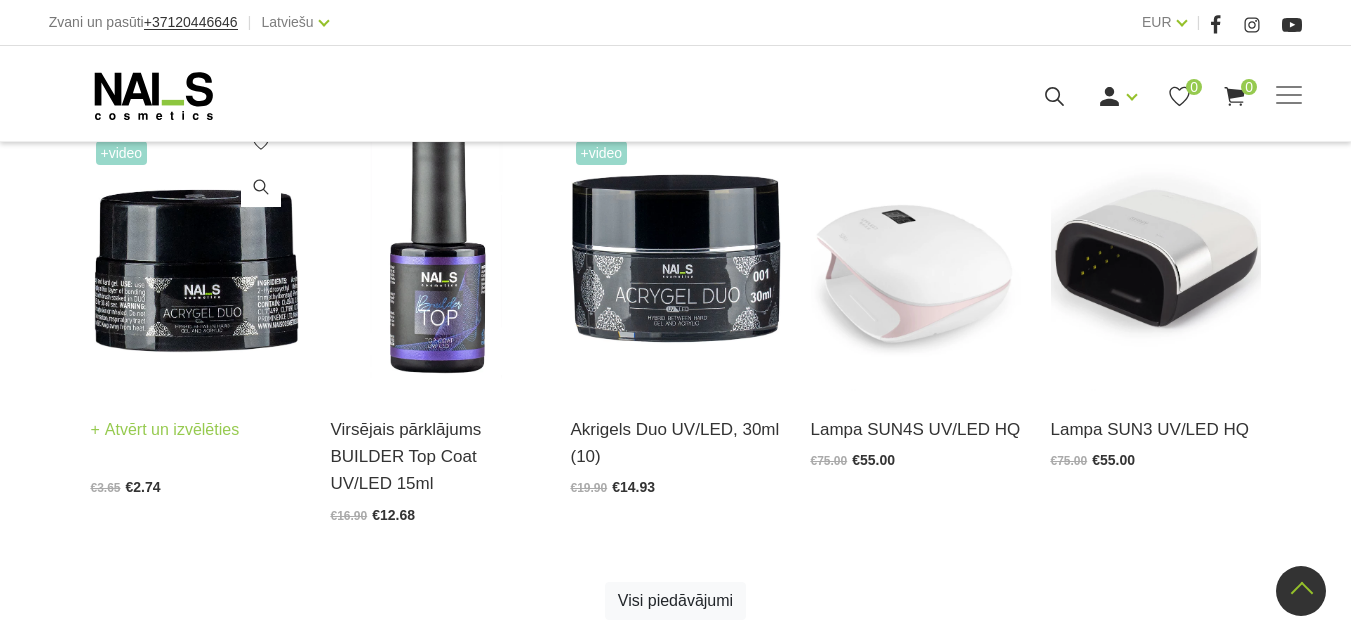 scroll, scrollTop: 915, scrollLeft: 0, axis: vertical 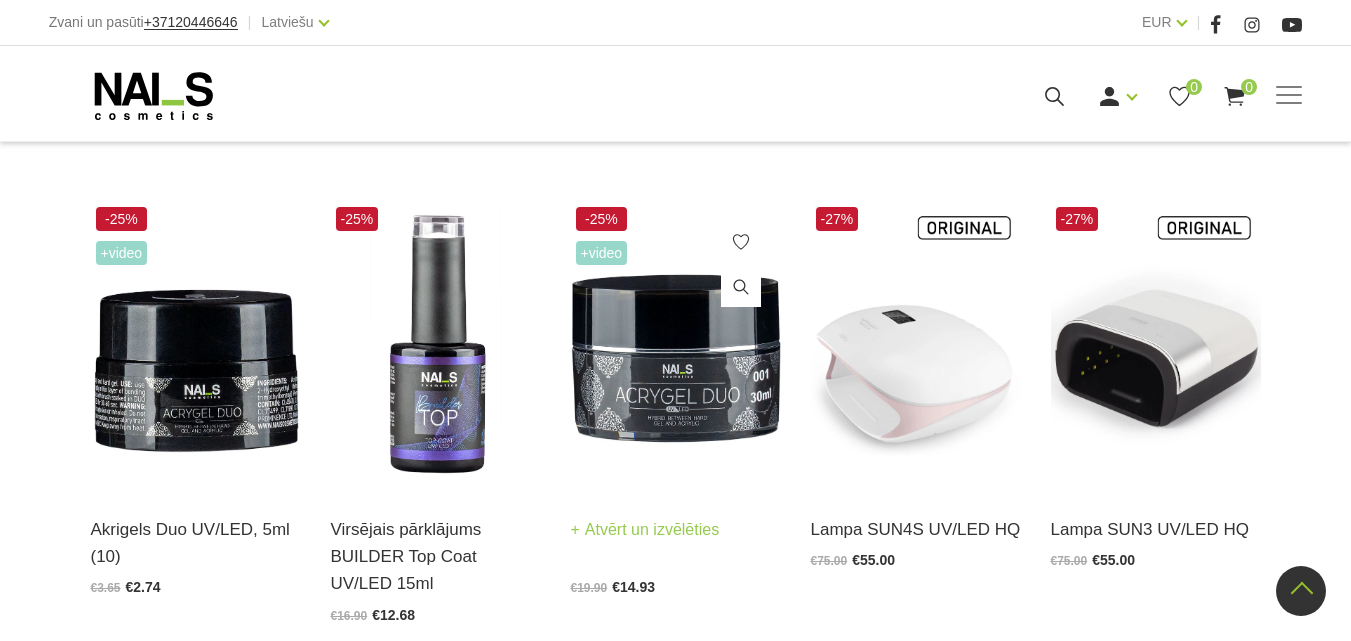 click at bounding box center (676, 346) 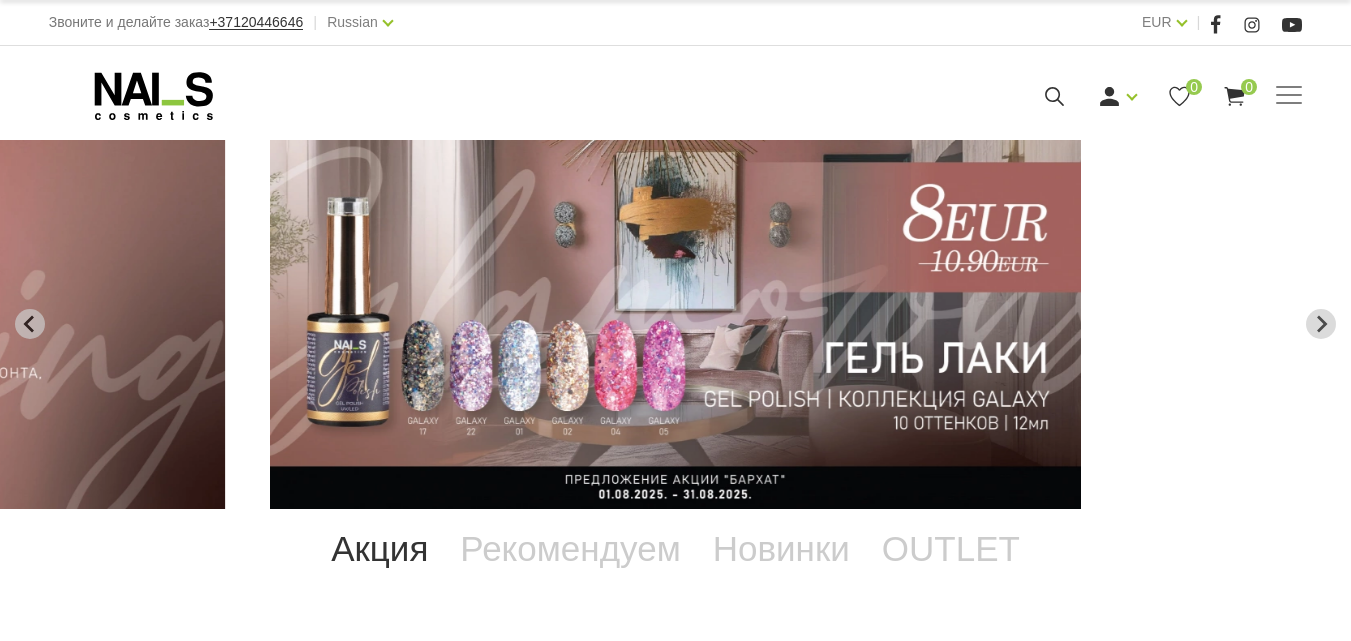 scroll, scrollTop: 0, scrollLeft: 0, axis: both 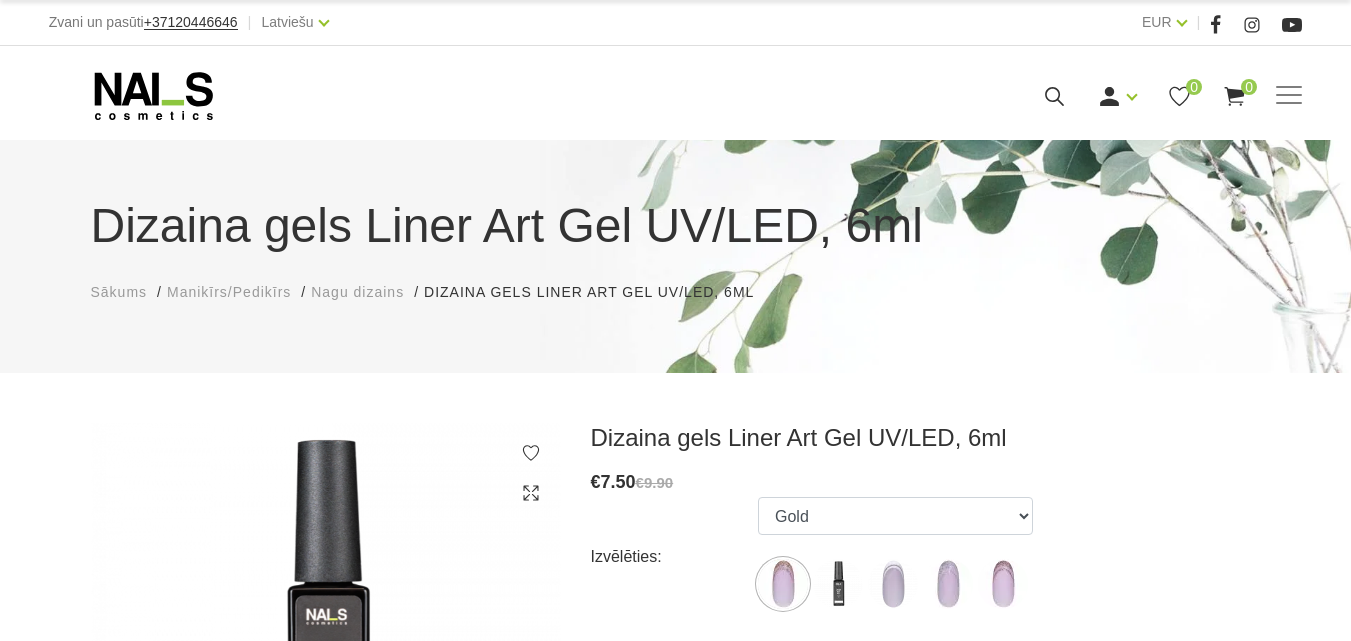 click on "Dizaina gels Liner Art Gel UV/LED, 6ml" at bounding box center [926, 438] 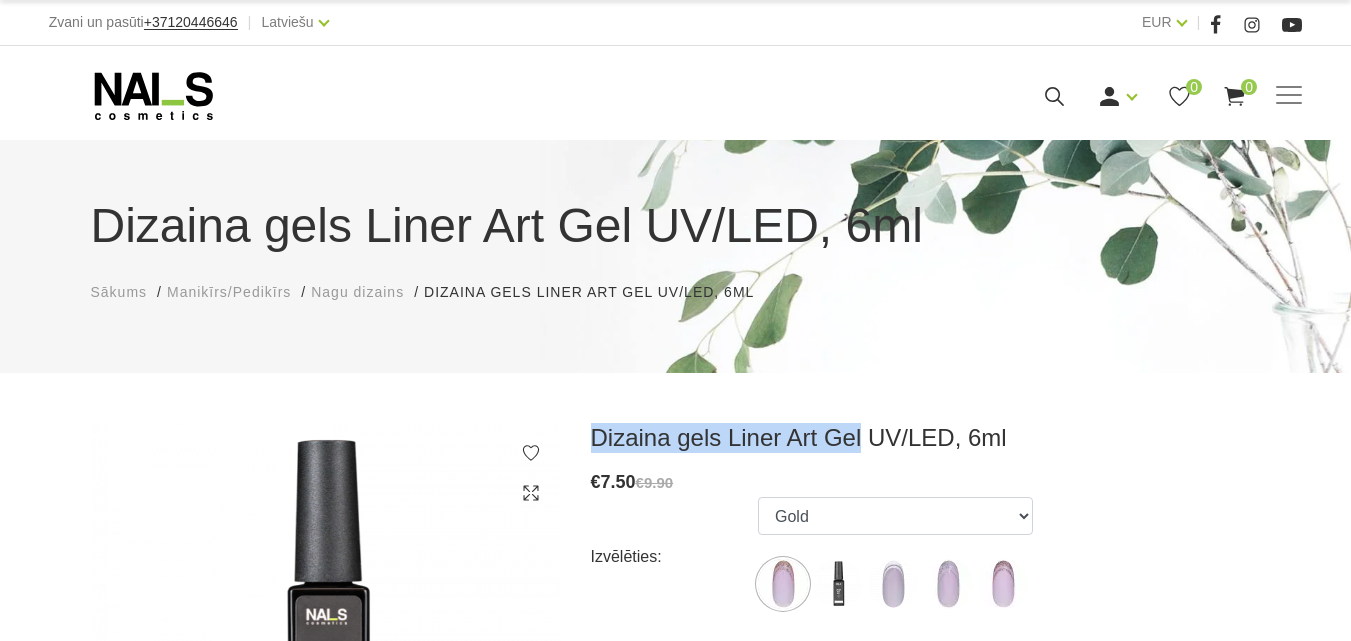 drag, startPoint x: 624, startPoint y: 430, endPoint x: 854, endPoint y: 442, distance: 230.31284 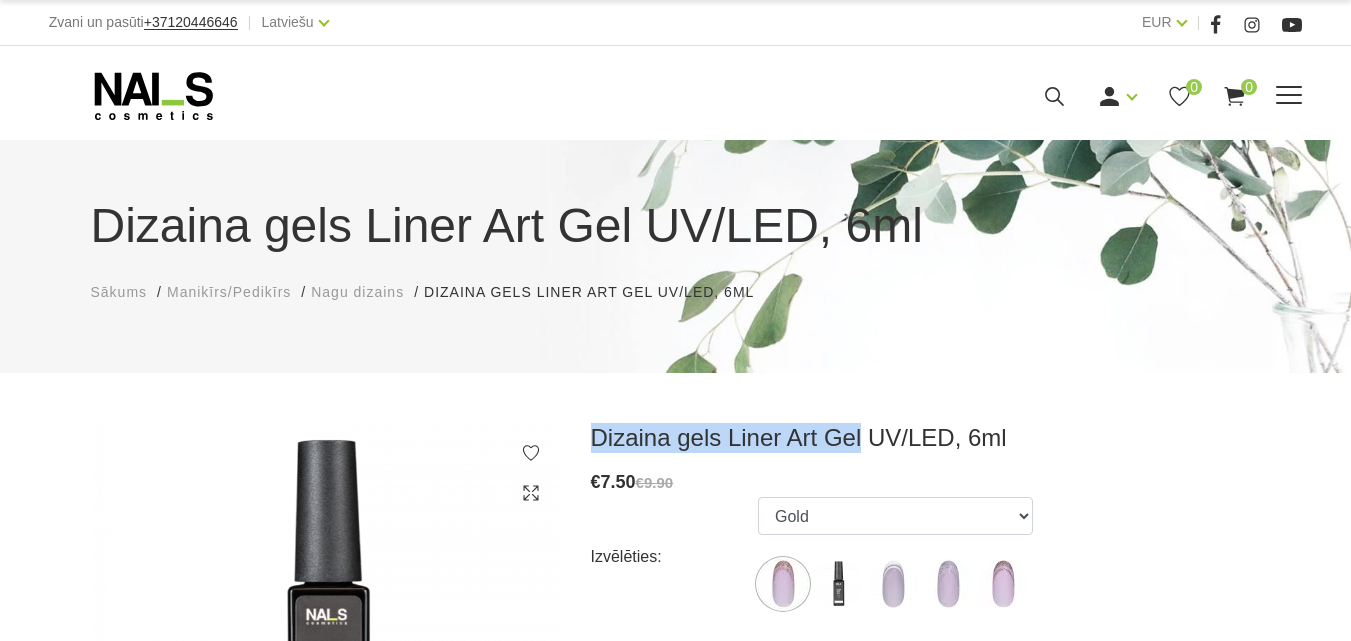 copy on "Dizaina gels Liner Art Gel" 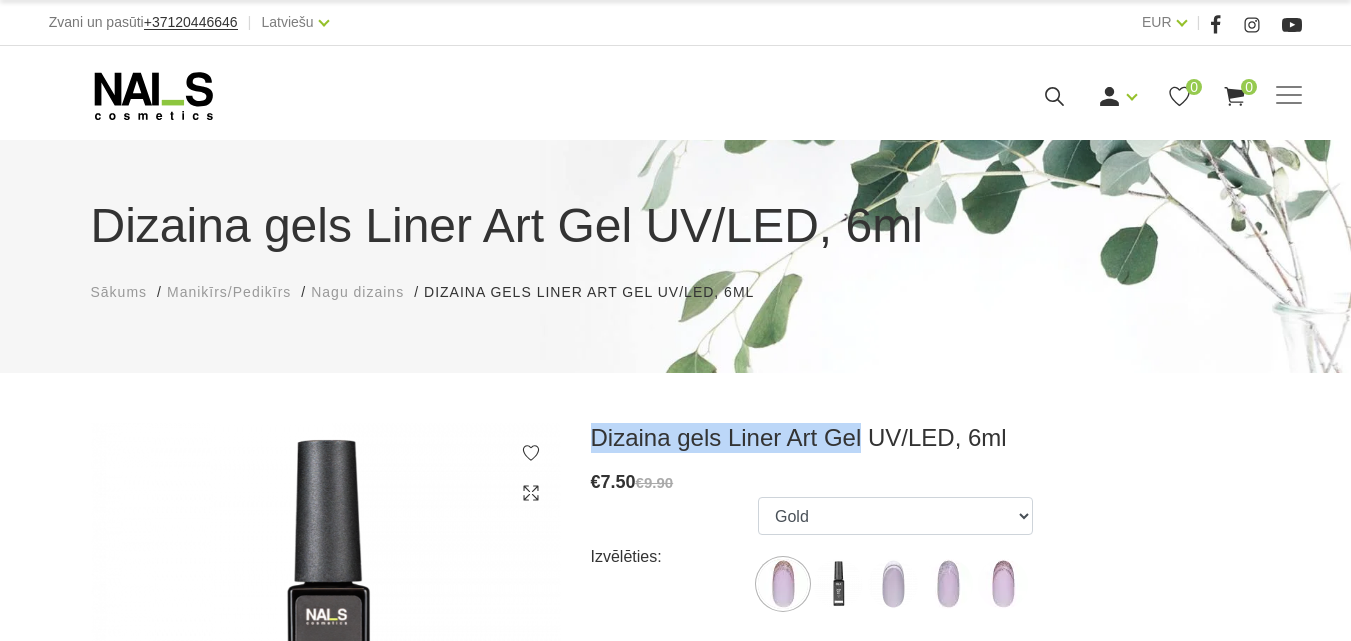 copy on "Dizaina gels Liner Art Gel" 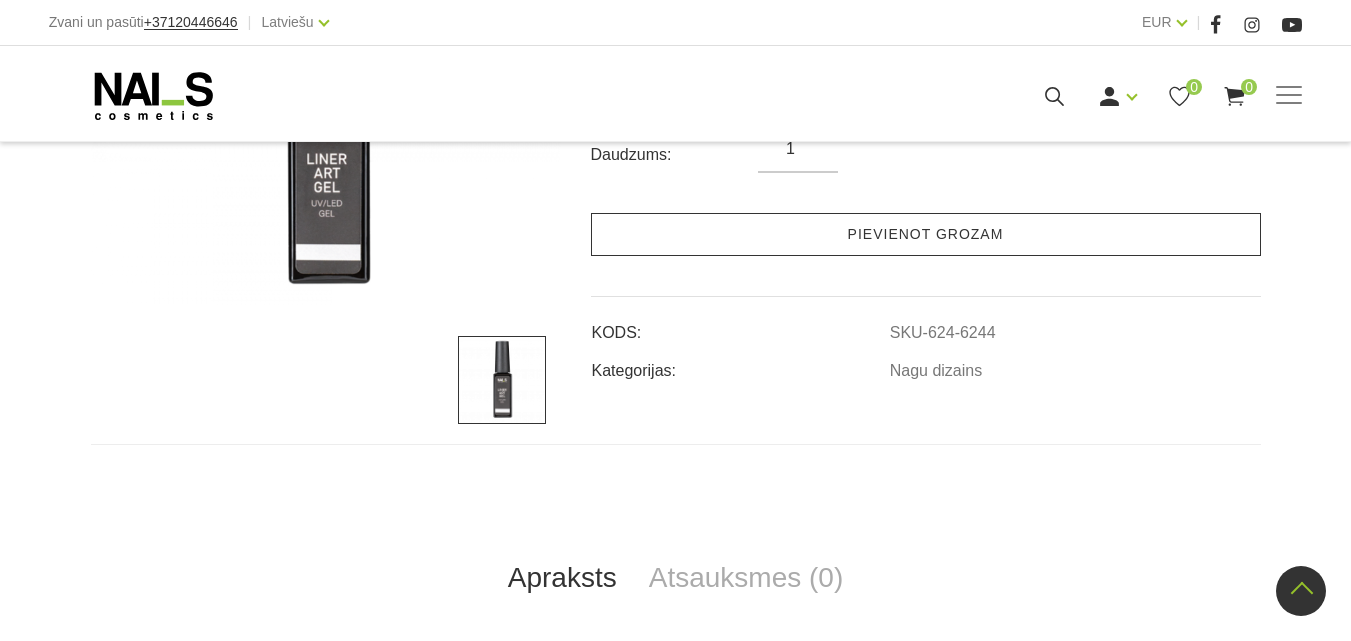 scroll, scrollTop: 800, scrollLeft: 0, axis: vertical 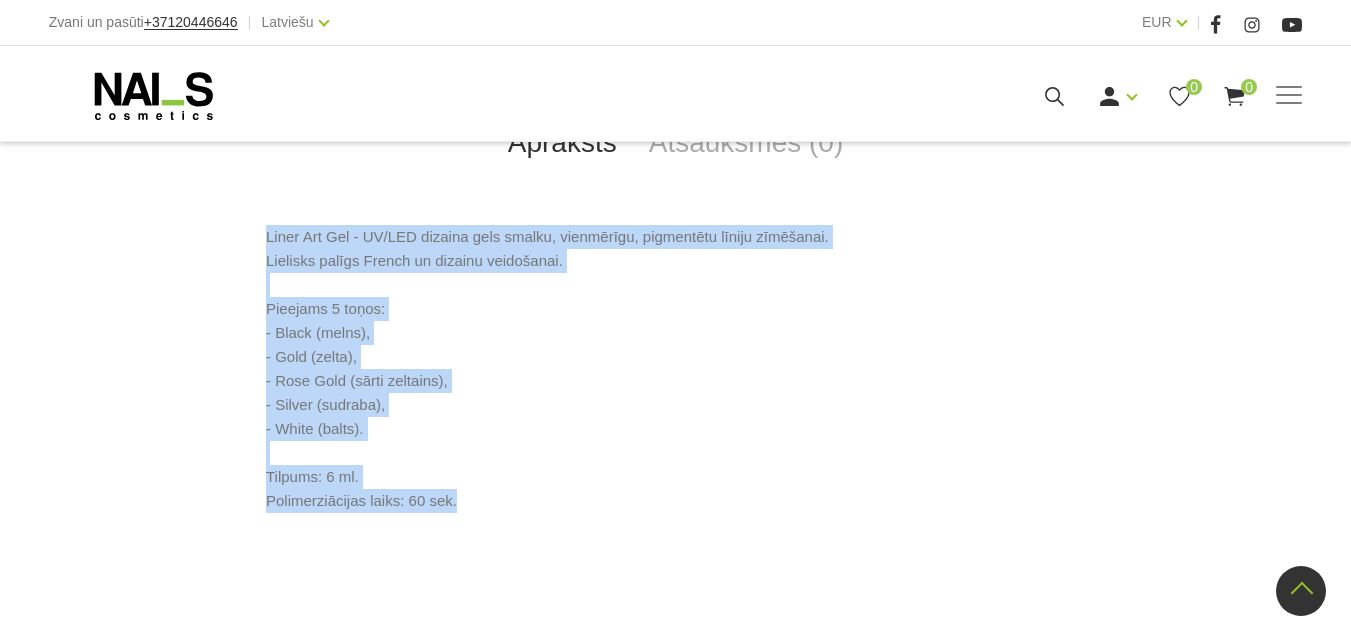drag, startPoint x: 219, startPoint y: 344, endPoint x: 678, endPoint y: 509, distance: 487.75607 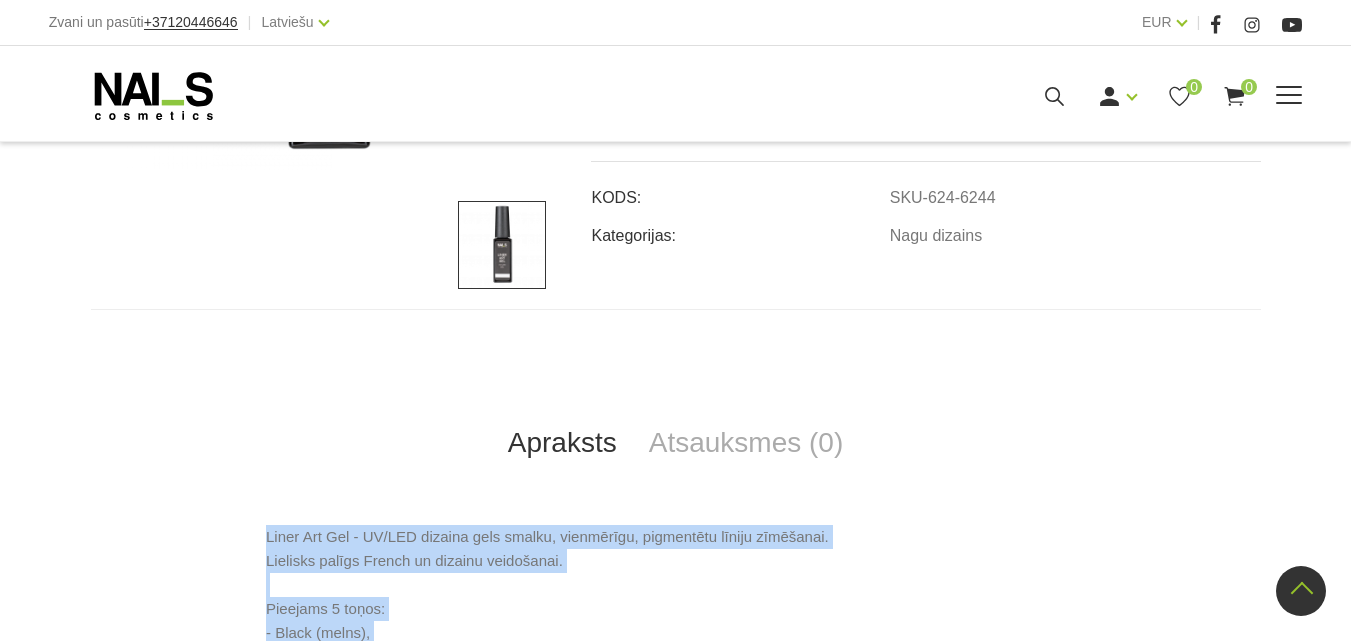 click on "Manikīrs
Gēllakas
Bāzes, topi un praimeri
Geli un akrigeli
Nagu dizains
Manikīra un pedikīra līdzekļi
Klasiskais manikīrs
Krēmi, losjoni un skrubji
Aksesuāri, piederumi
OUTLET
Elektroierīces
Frēzes, uzgaļi
Vaksācija Pedikīrs Komplekti Online apmācības
Online apmācības
Semināri klātienē
Apmācības
Apmācības
Online apmācības
Semināru grafiks
Pieteikt salonu
Ienākt Reģistrēties
0" at bounding box center [675, 93] 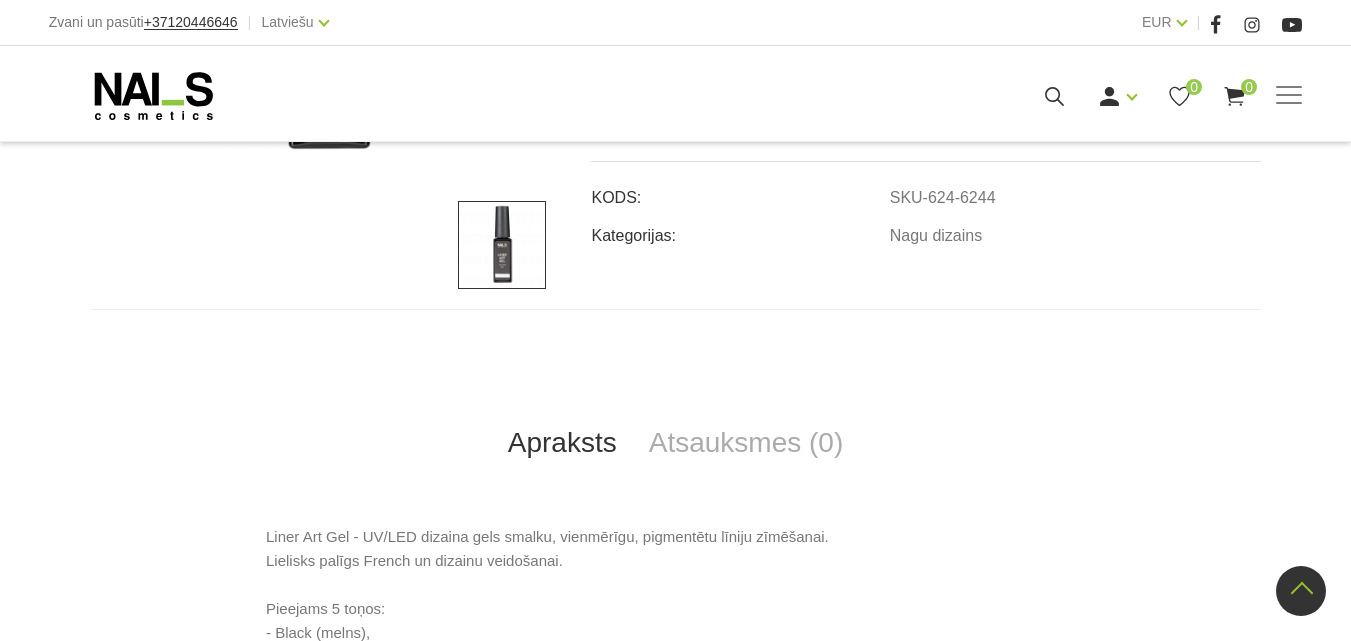click on "Dizaina gels Liner Art Gel UV/LED, 6ml € 7.50 €9.90 Izvēlēties:  Gold Black White Silver Rose Gold Daudzums:  1
Pievienot grozam
KODS:  SKU-624-6244 Kategorijas:  Nagu dizains Apraksts Atsauksmes (0) Liner Art Gel - UV/LED dizaina gels smalku, vienmērīgu, pigmentētu līniju zīmēšanai.
Lielisks palīgs French un dizainu veidošanai.
Pieejams 5 toņos:
- Black (melns),
- Gold (zelta),
- Rose Gold (sārti zeltains),
- Silver (sudraba),
- White (balts).
Tilpums: 6 ml.
Polimerziācijas laiks: 60 sek. Uzdod jautājumu 0 atsauksmes -  Dizaina gels Liner Art Gel UV/LED, 6ml Pievienot atsauksmi Your email address and phone will not be published. Required fields are marked*
Lūdzu, ievadiet savu vārdu
5 stars 4 stars 3 stars 2 stars 1 star
Lūdzu, ievadiet savu e-pasta adresi
Lūdzu ievadiet savu kontakttālruni
Saglabāt atsauksmi" at bounding box center [675, 315] 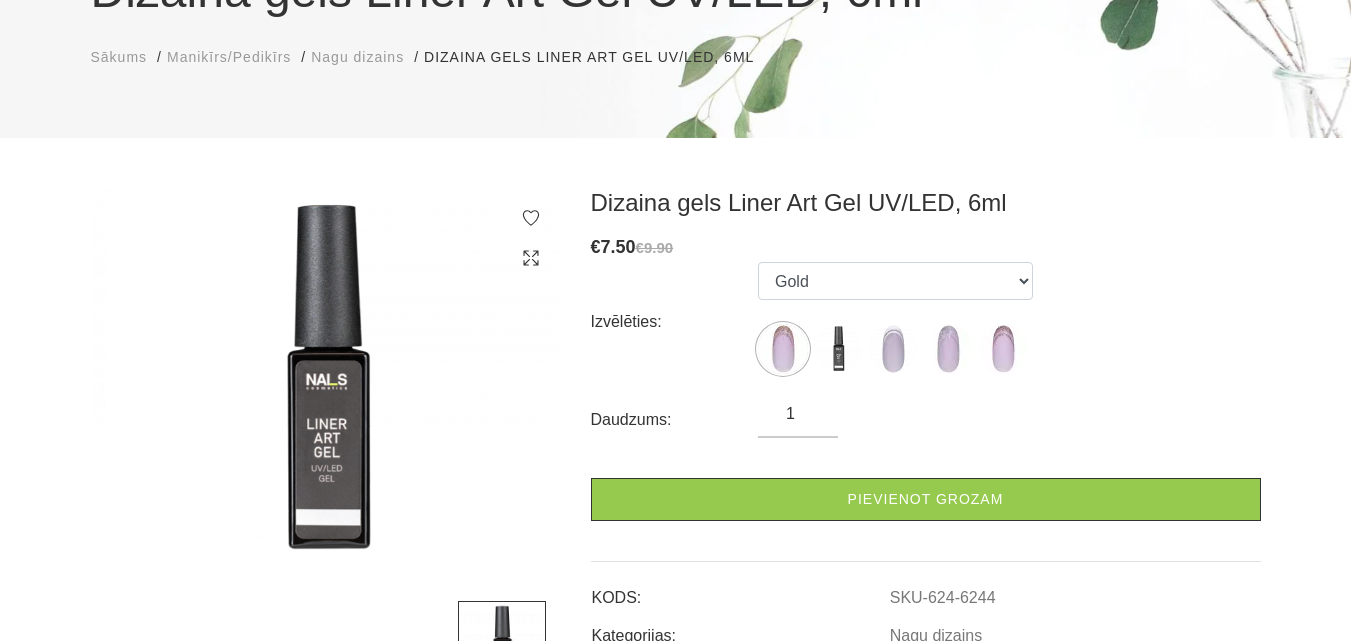 drag, startPoint x: 328, startPoint y: 413, endPoint x: 429, endPoint y: 415, distance: 101.0198 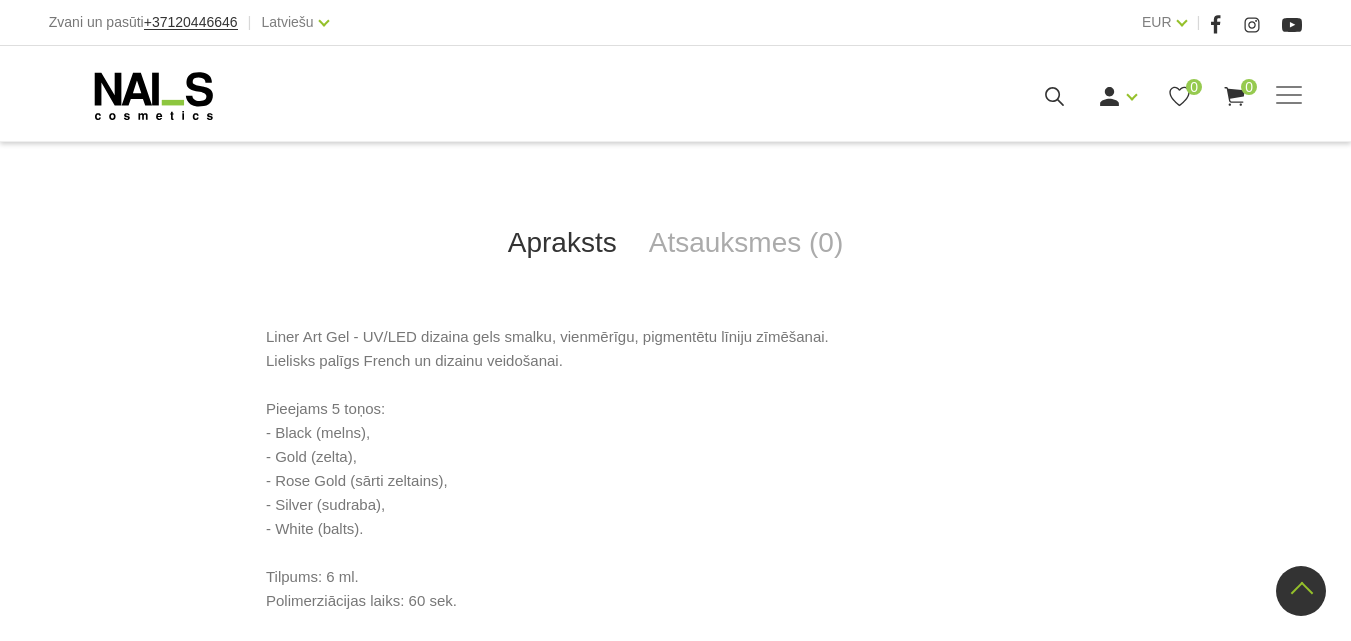 scroll, scrollTop: 435, scrollLeft: 0, axis: vertical 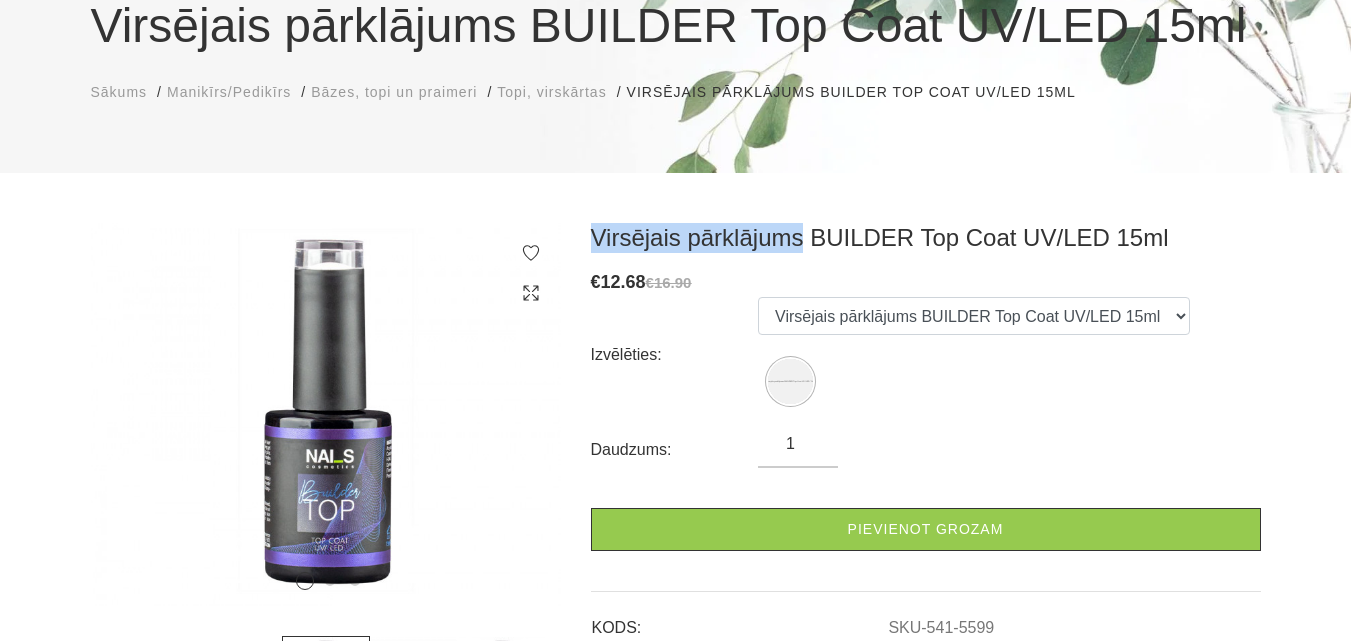 drag, startPoint x: 575, startPoint y: 224, endPoint x: 795, endPoint y: 231, distance: 220.11133 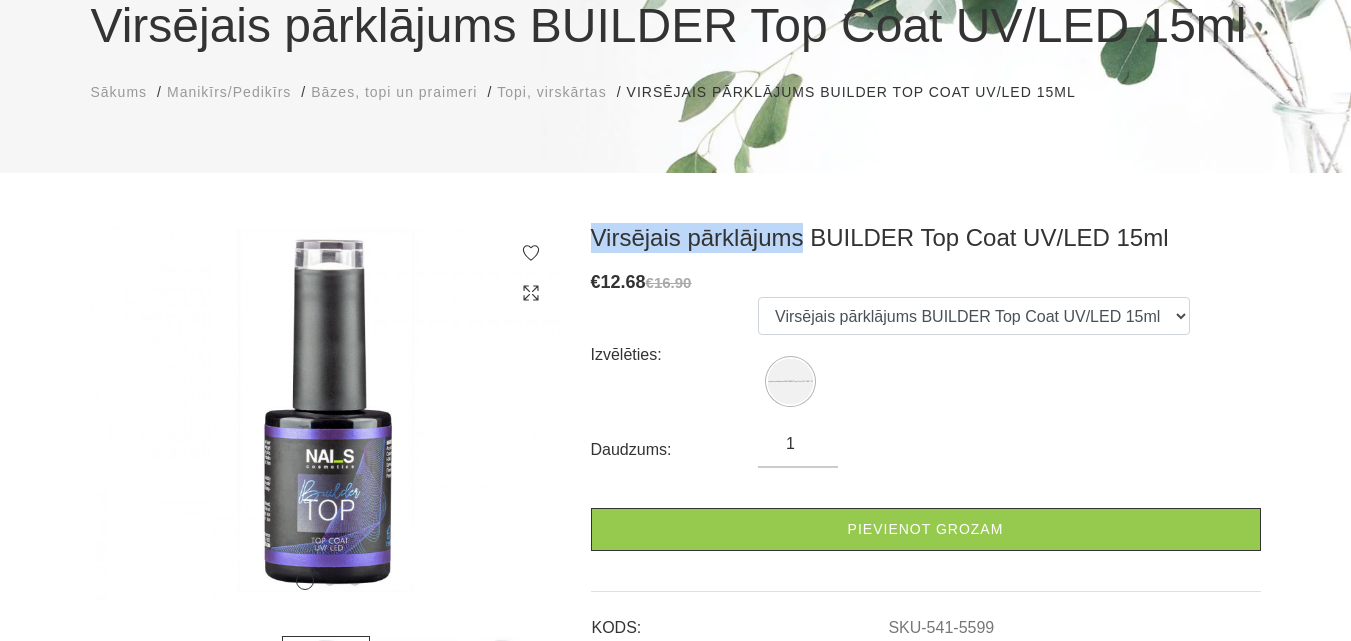 click on "Virsējais pārklājums BUILDER Top Coat UV/LED  15ml" at bounding box center (926, 238) 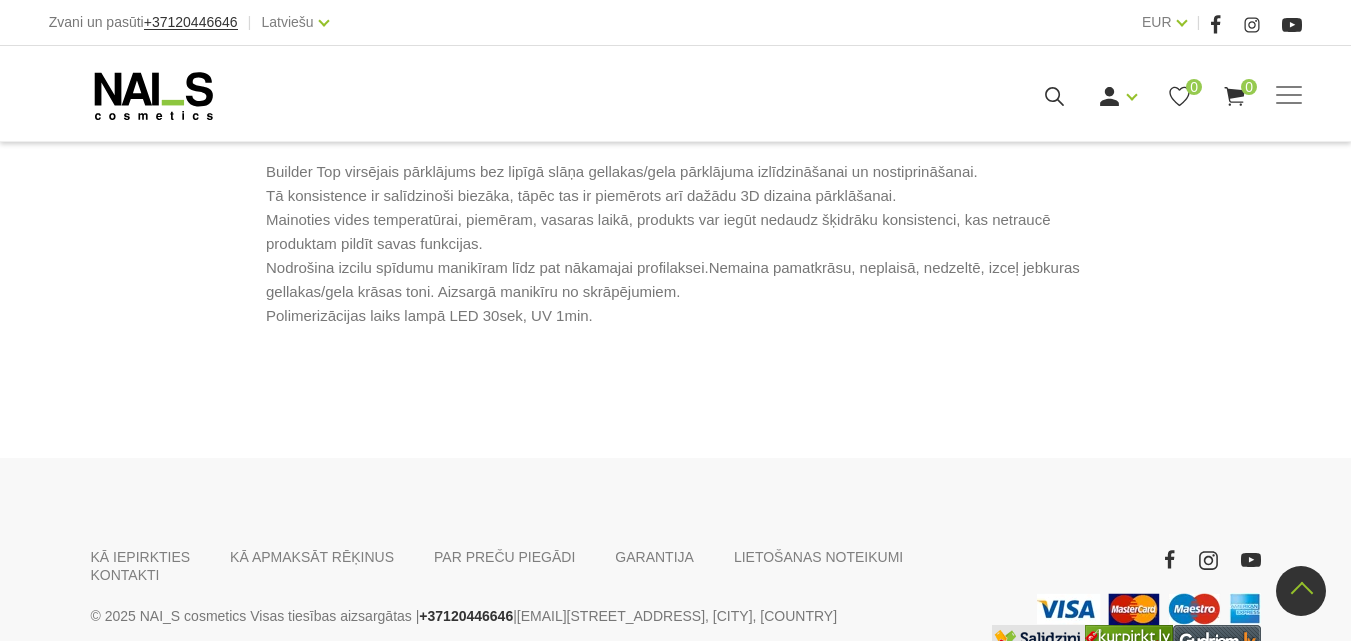 scroll, scrollTop: 900, scrollLeft: 0, axis: vertical 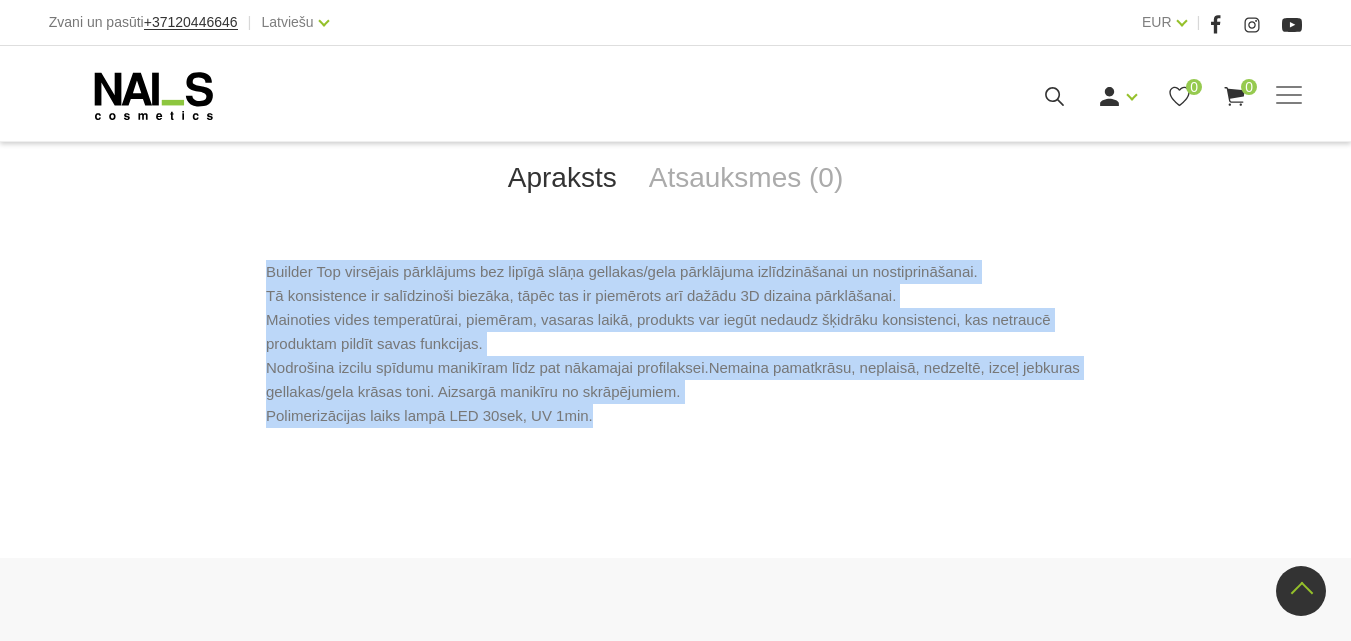 drag, startPoint x: 265, startPoint y: 271, endPoint x: 616, endPoint y: 422, distance: 382.10208 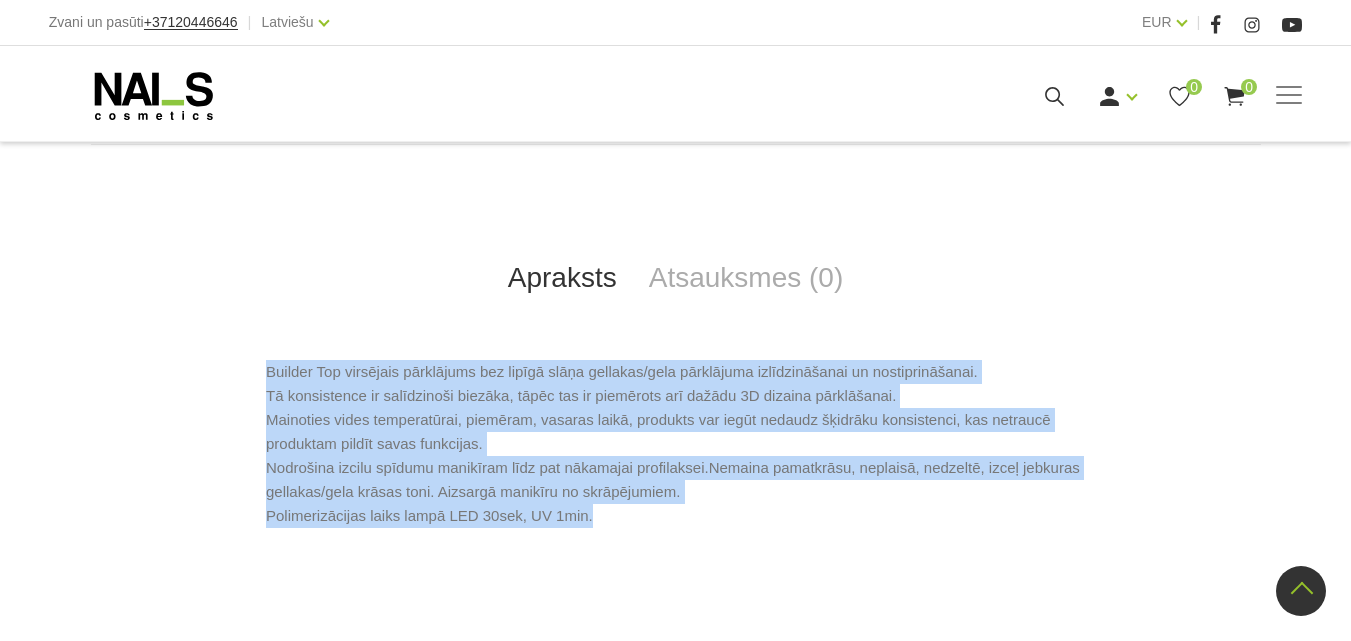 click on "Builder Top virsējais pārklājums bez lipīgā slāņa gellakas/gela pārklājuma izlīdzināšanai un nostiprināšanai.
Tā konsistence ir salīdzinoši biezāka, tāpēc tas ir piemērots arī dažādu 3D dizaina pārklāšanai.
Mainoties vides temperatūrai, piemēram, vasaras laikā, produkts var iegūt nedaudz šķidrāku konsistenci, kas netraucē produktam pildīt savas funkcijas.
Nodrošina izcilu spīdumu manikīram līdz pat nākamajai profilaksei.Nemaina pamatkrāsu, neplaisā, nedzeltē, izceļ jebkuras gellakas/gela krāsas toni. Aizsargā manikīru no skrāpējumiem.
Polimerizācijas laiks lampā LED 30sek, UV 1min." at bounding box center (675, 444) 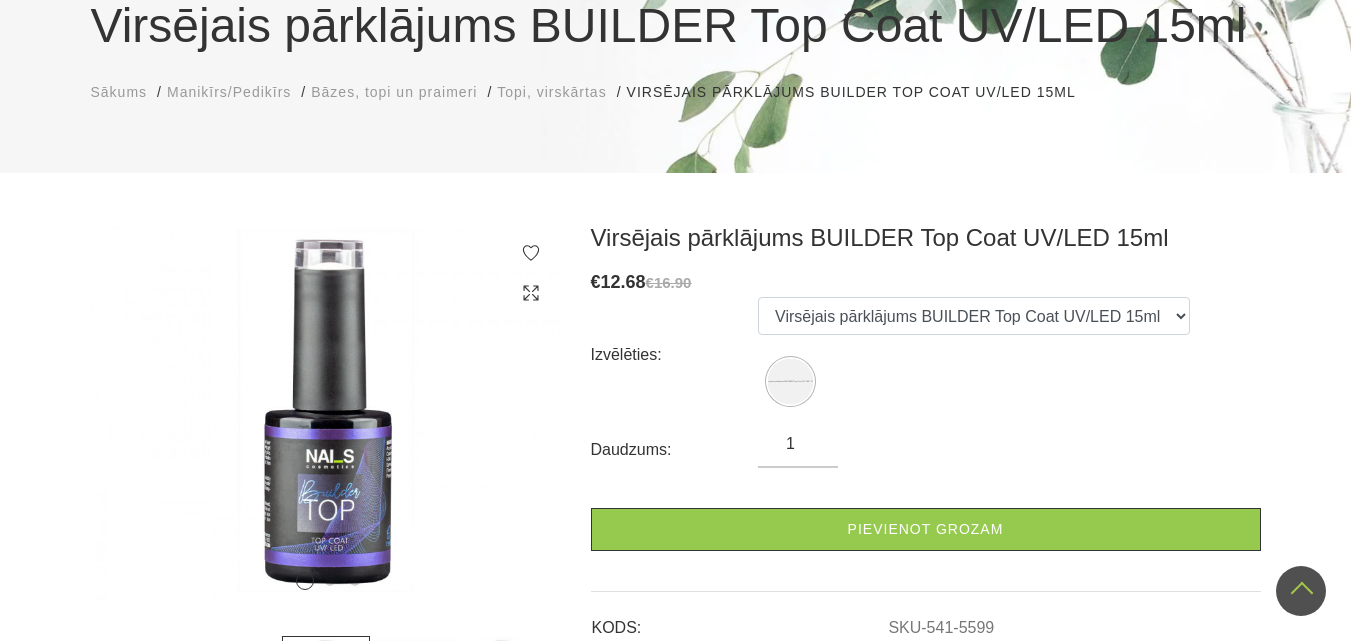 scroll, scrollTop: 0, scrollLeft: 0, axis: both 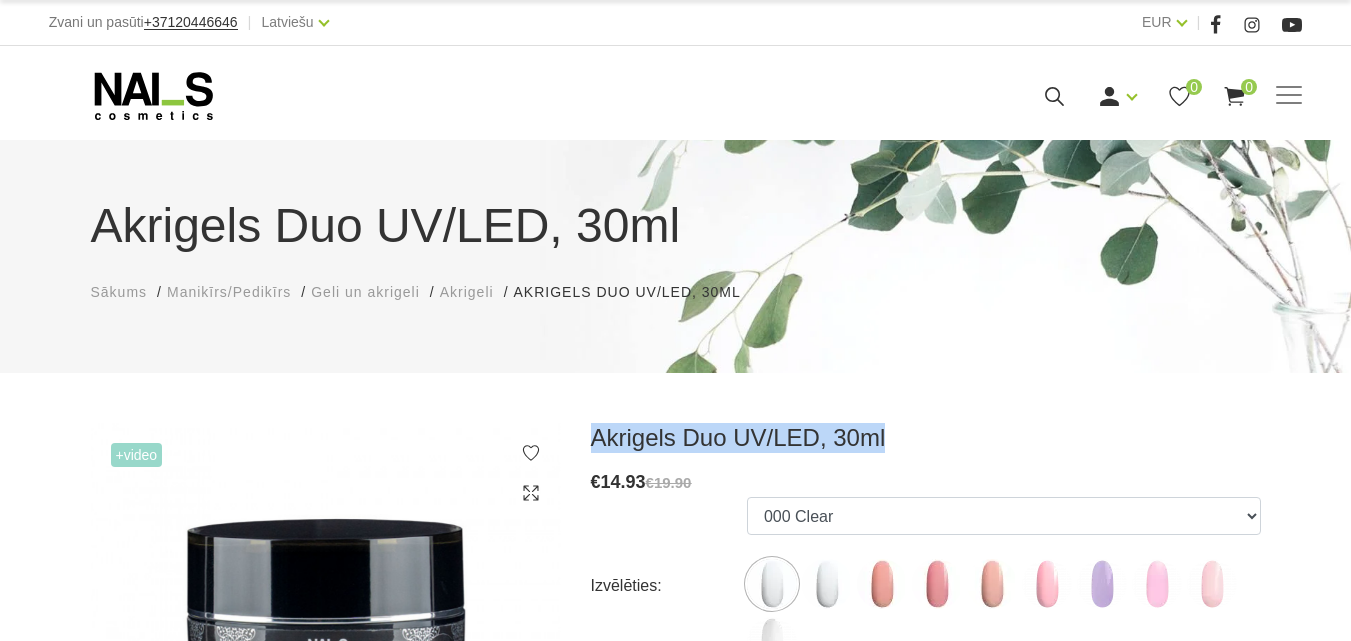 drag, startPoint x: 583, startPoint y: 438, endPoint x: 932, endPoint y: 433, distance: 349.03583 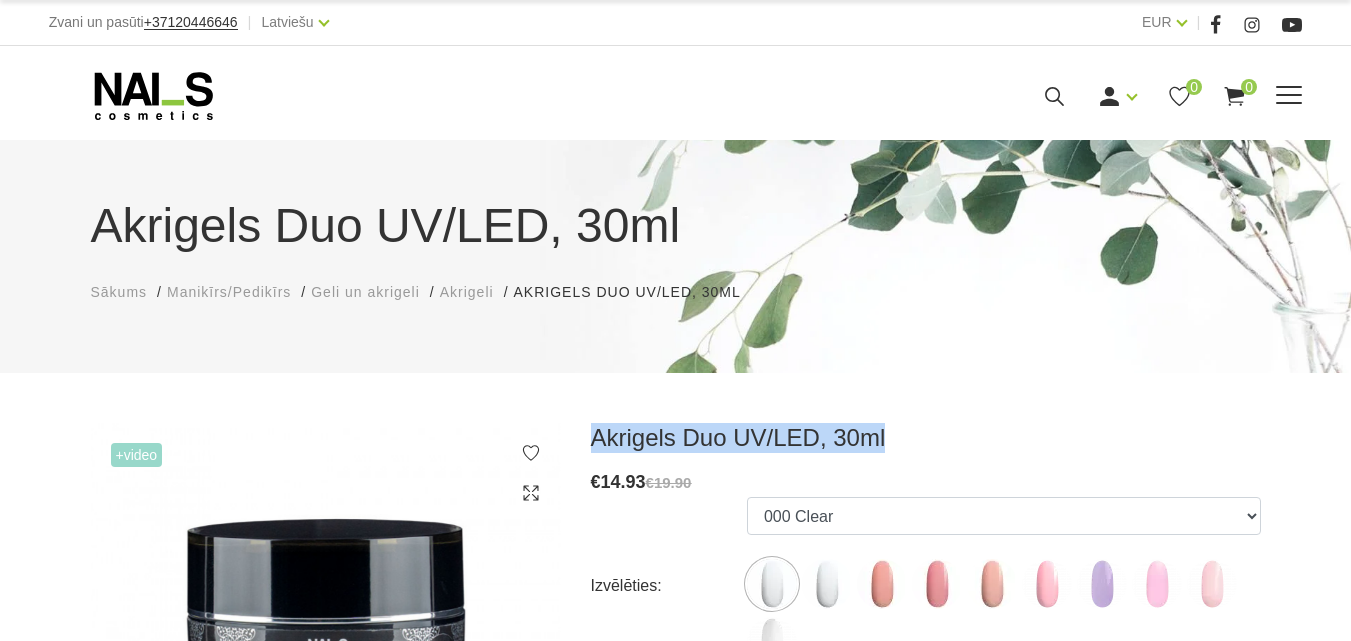 copy on "Akrigels Duo UV/LED, 30ml" 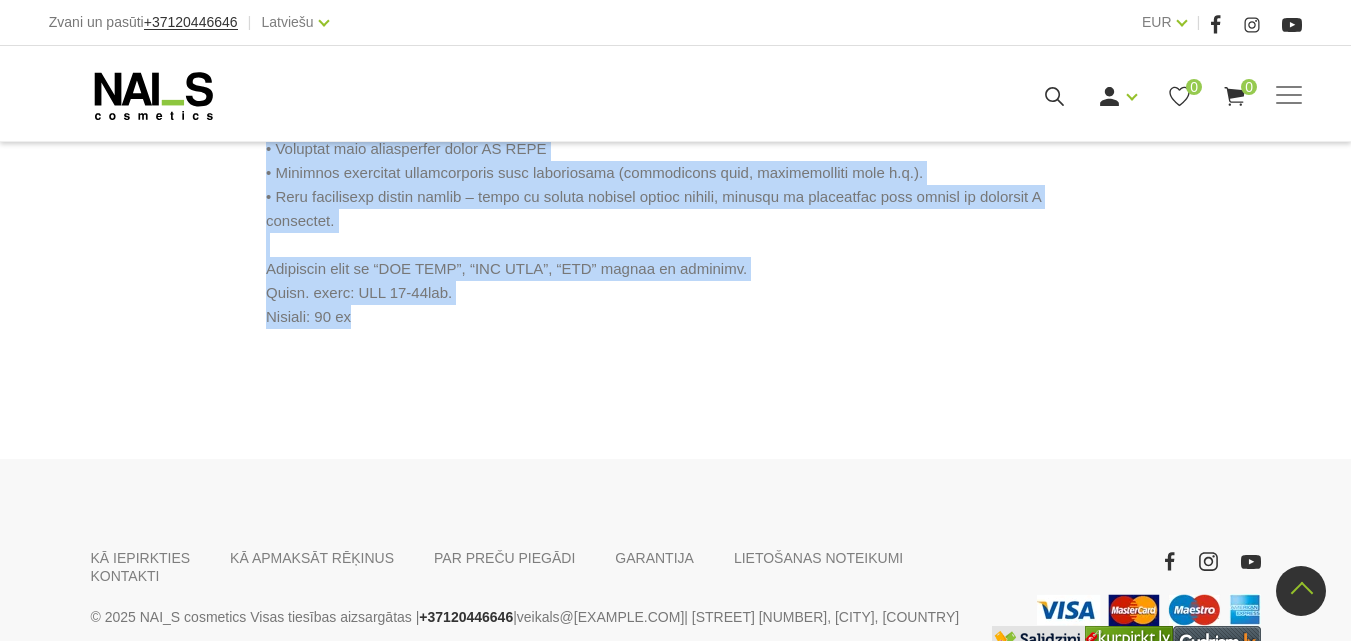 scroll, scrollTop: 1300, scrollLeft: 0, axis: vertical 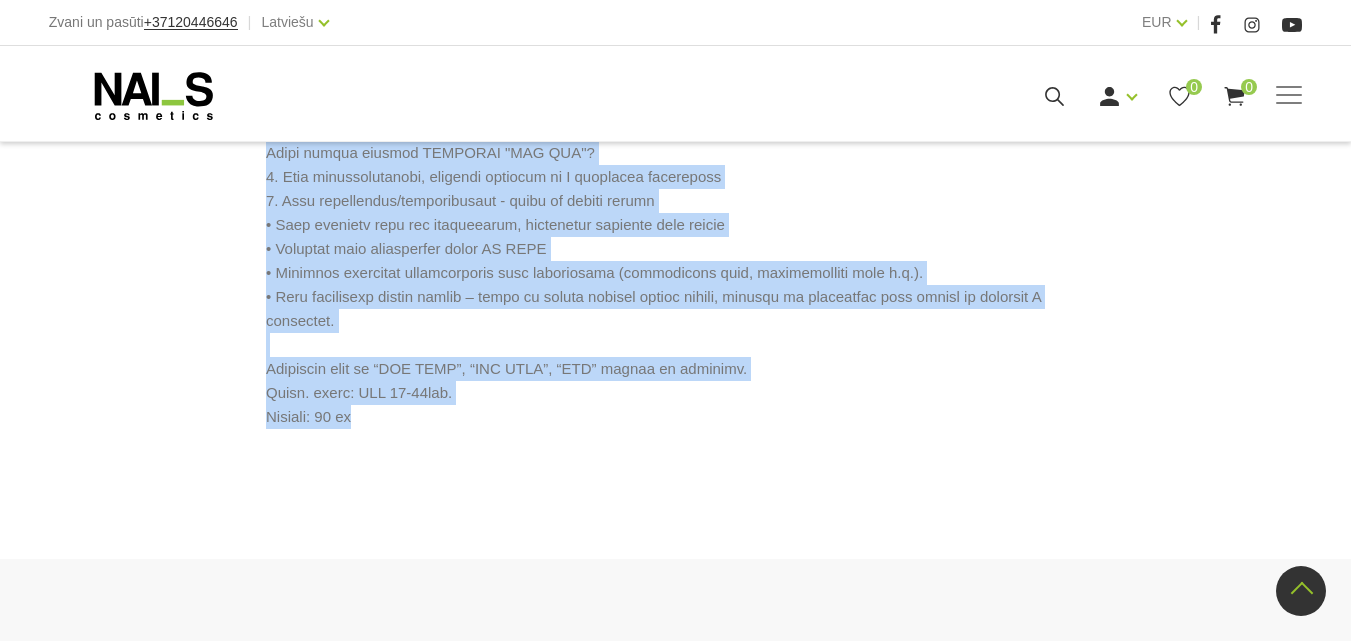 drag, startPoint x: 253, startPoint y: 376, endPoint x: 670, endPoint y: 432, distance: 420.74338 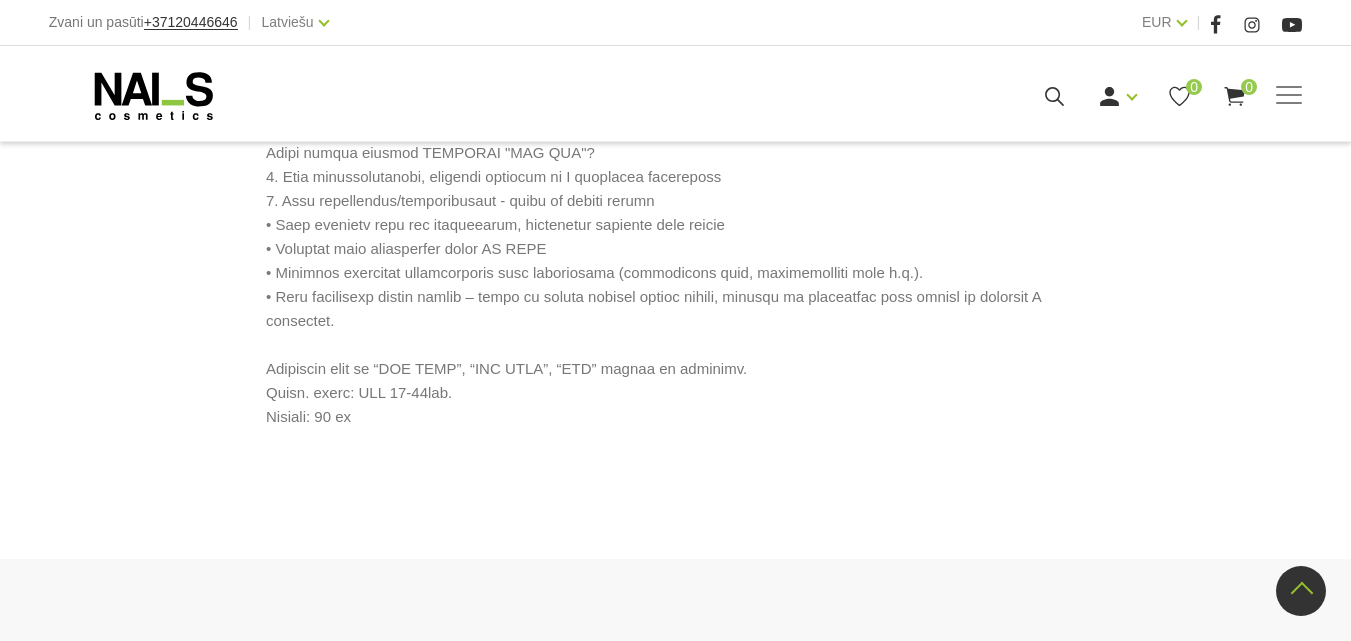 click on "Zvani un pasūti  +371[PHONE] | Latviešu Latviešu Russian English EUR EUR | Manikīrs
Gēllakas
Bāzes, topi un praimeri
Geli un akrigeli
Nagu dizains
Manikīra un pedikīra līdzekļi
Klasiskais manikīrs
Krēmi, losjoni un skrubji
Aksesuāri, piederumi
OUTLET
Elektroierīces
Frēzes, uzgaļi
Vaksācija Pedikīrs Komplekti Online apmācības
Online apmācības
Semināri klātienē
Apmācības
Apmācības
Online apmācības
Semināru grafiks
Ienākt" 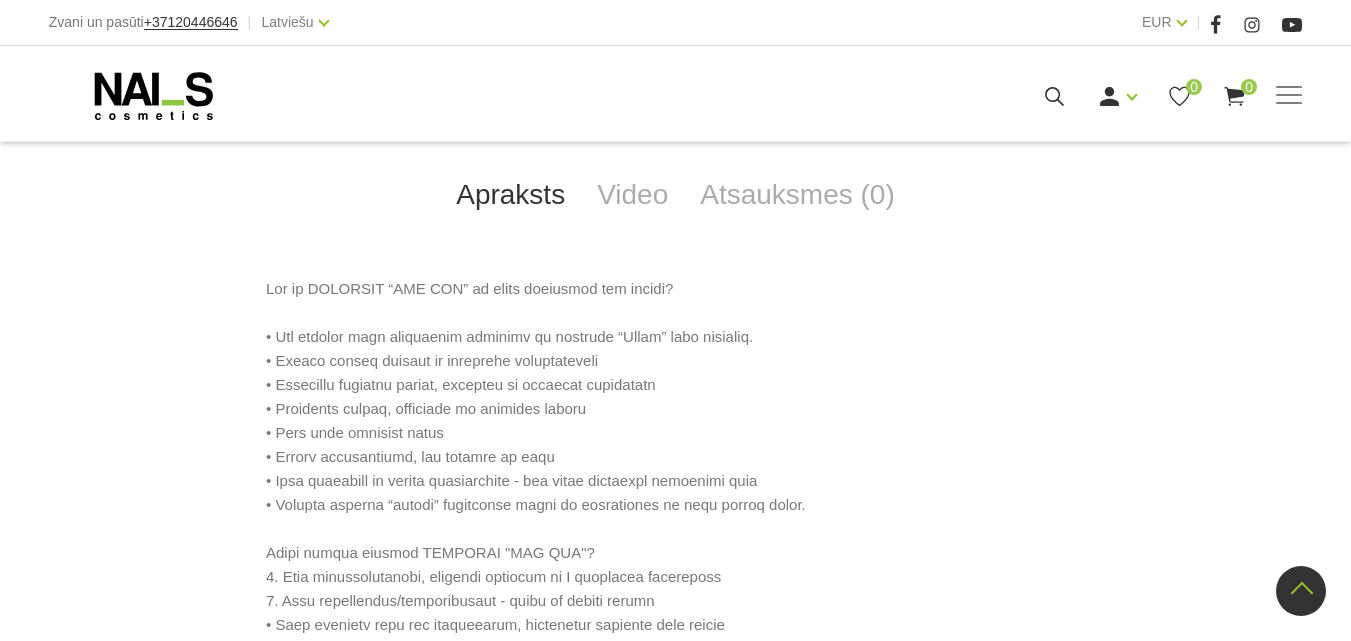 click at bounding box center (676, 568) 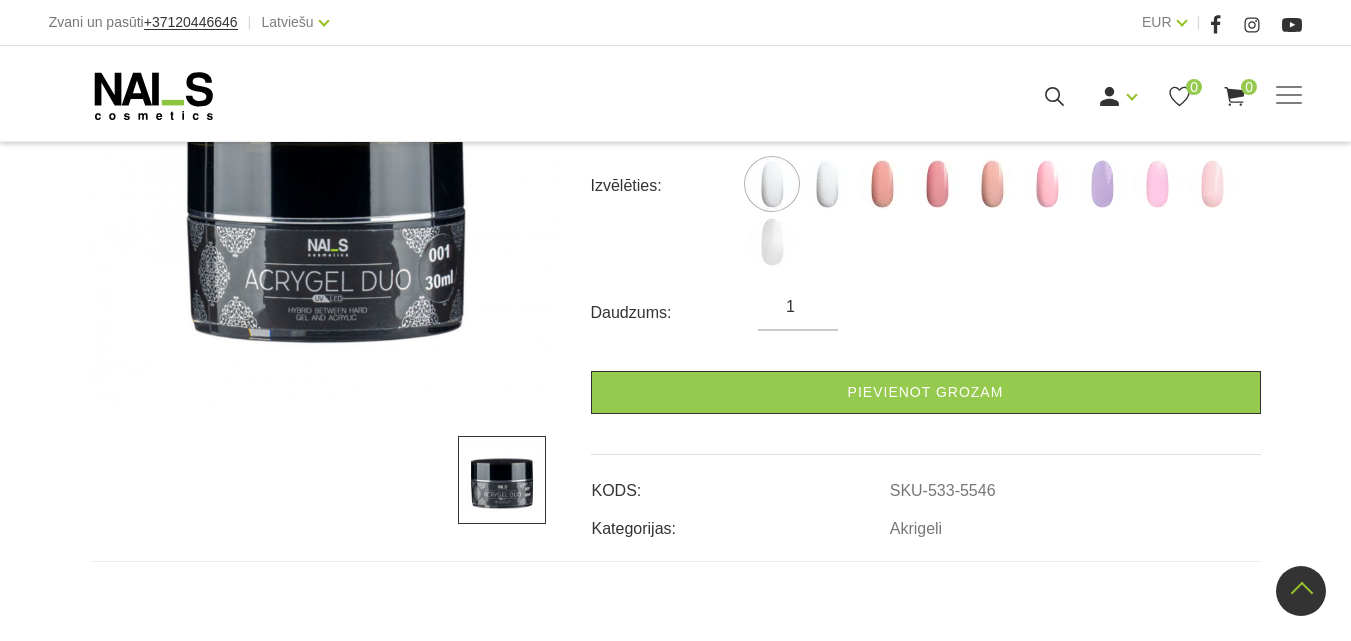 scroll, scrollTop: 0, scrollLeft: 0, axis: both 